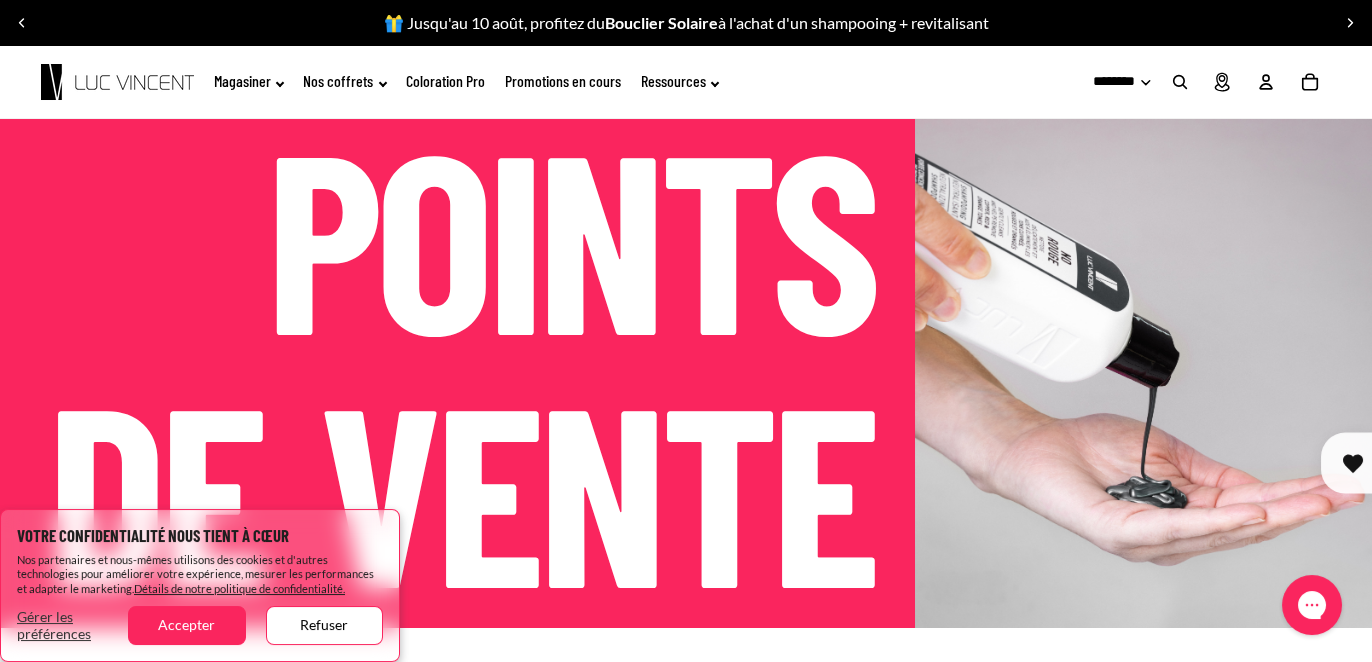 scroll, scrollTop: 0, scrollLeft: 0, axis: both 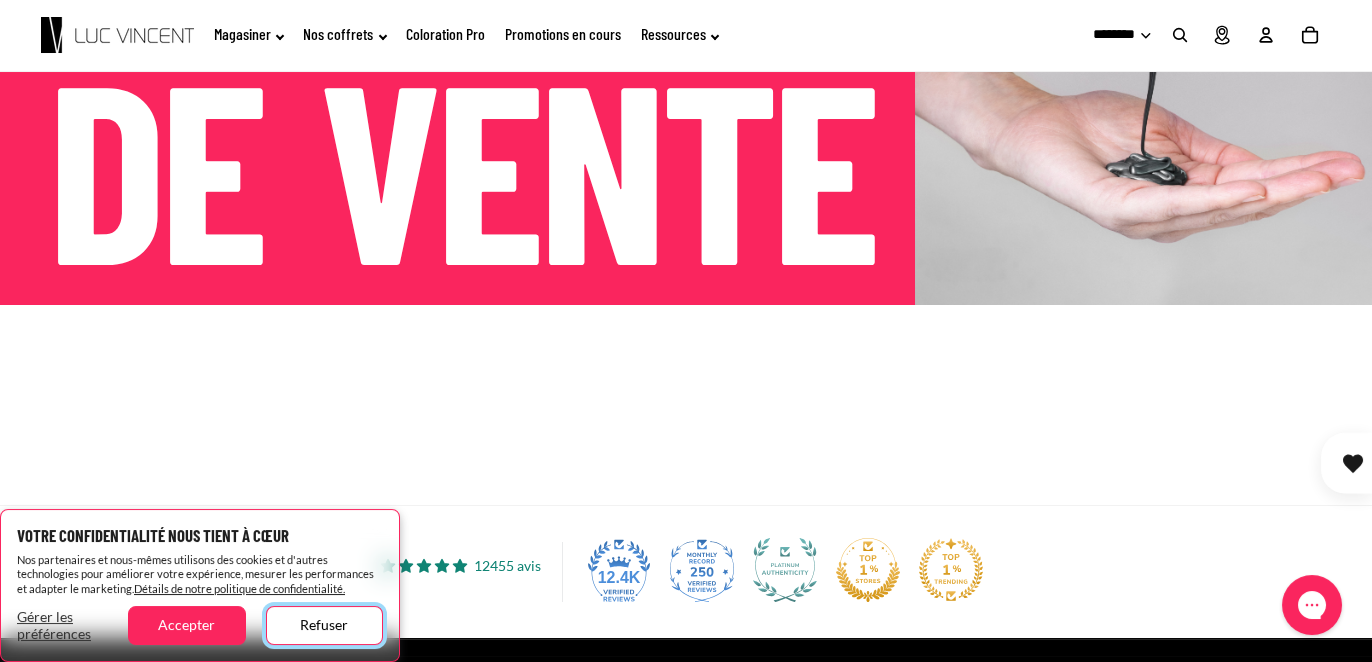 click on "Refuser" at bounding box center [324, 625] 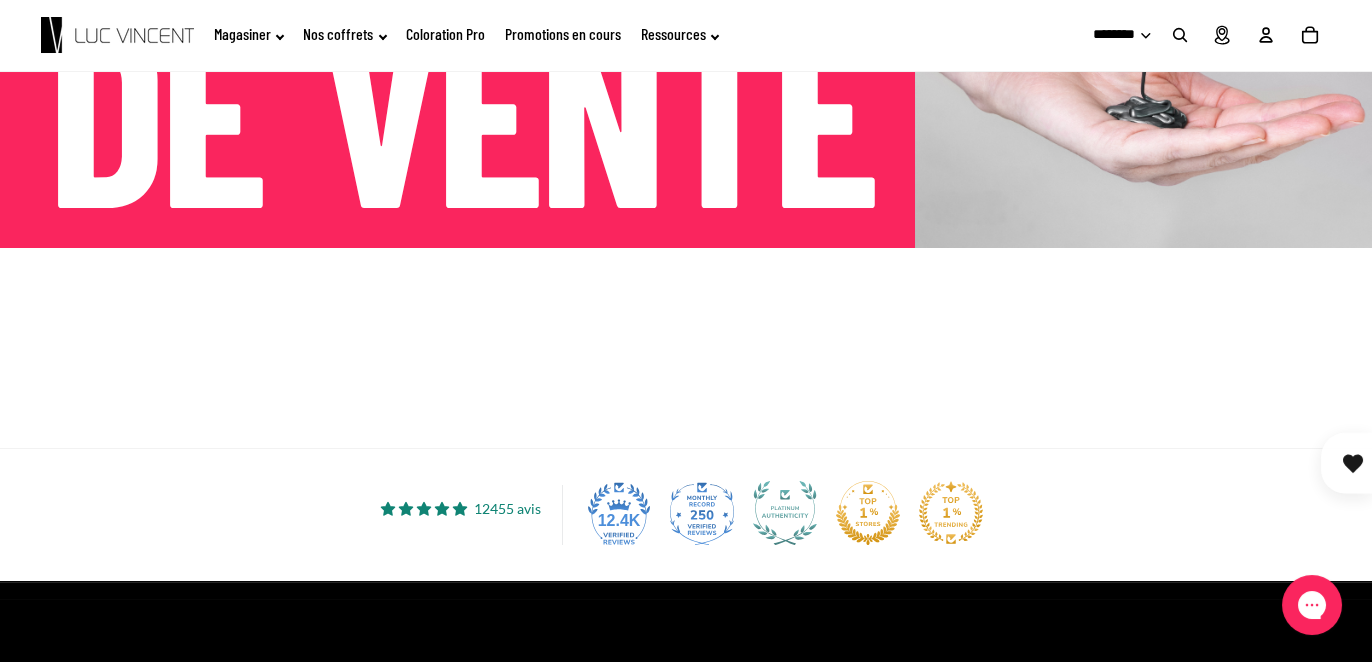 scroll, scrollTop: 377, scrollLeft: 0, axis: vertical 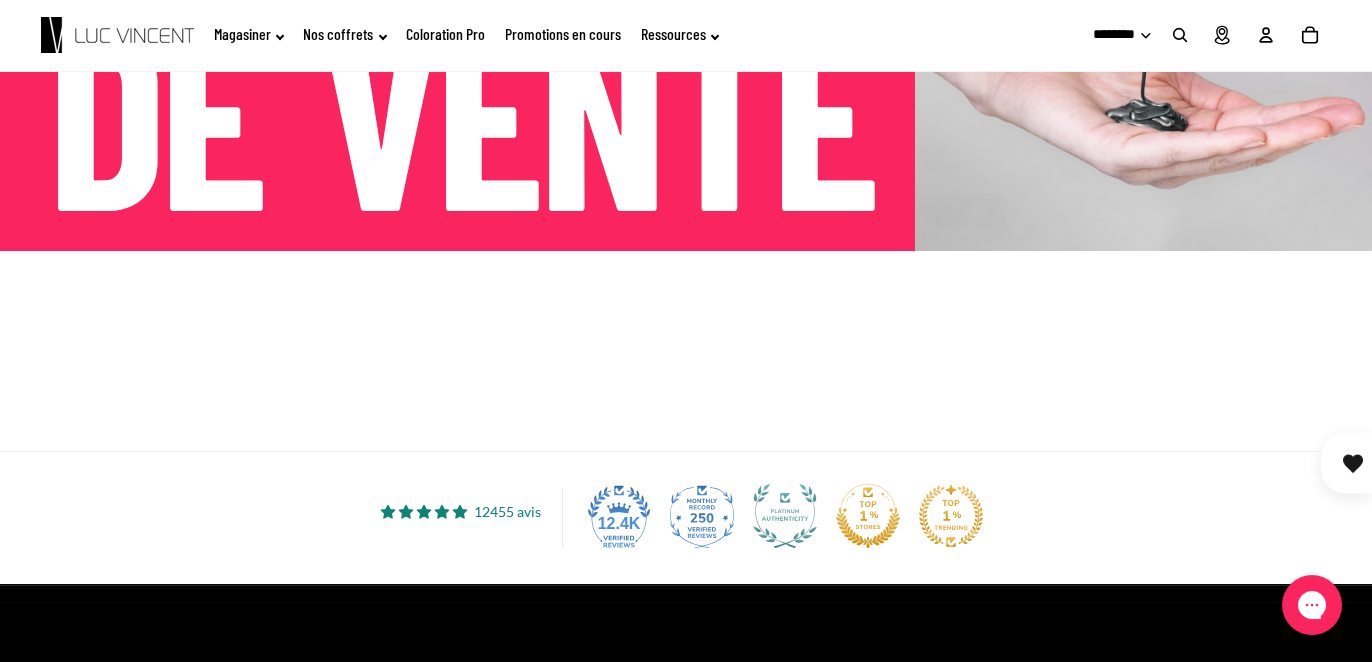 click at bounding box center (686, 351) 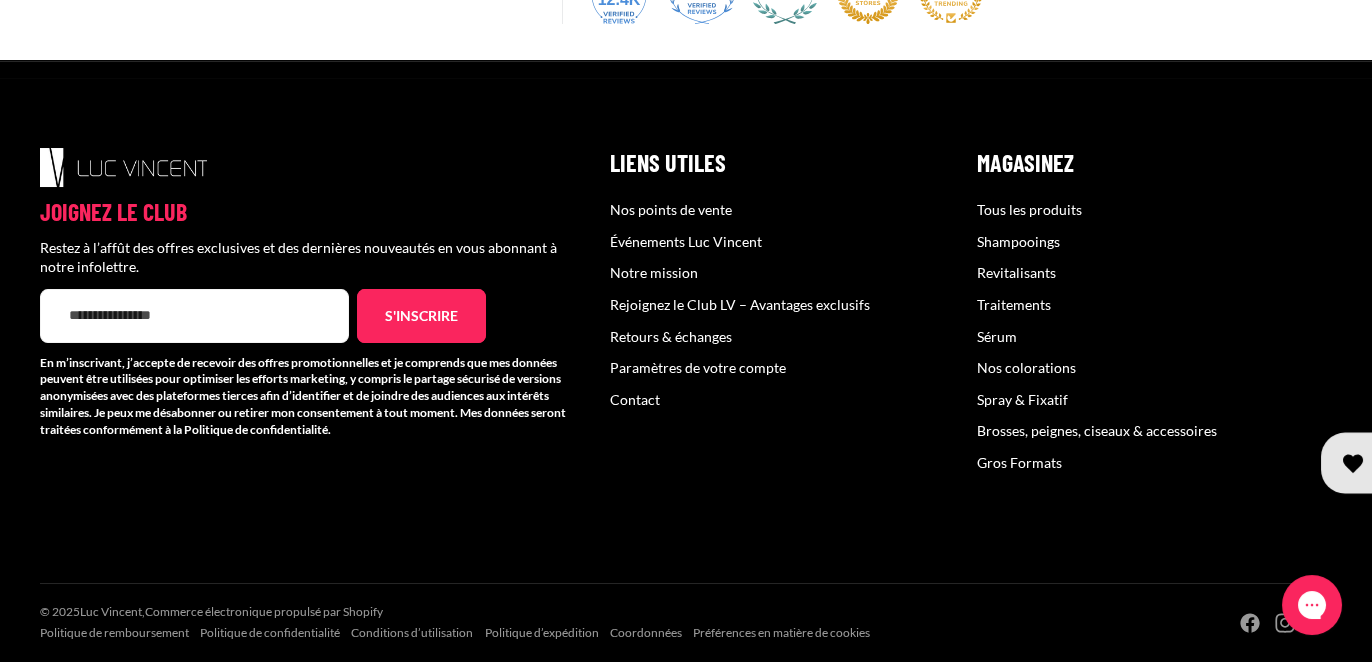 scroll, scrollTop: 1336, scrollLeft: 0, axis: vertical 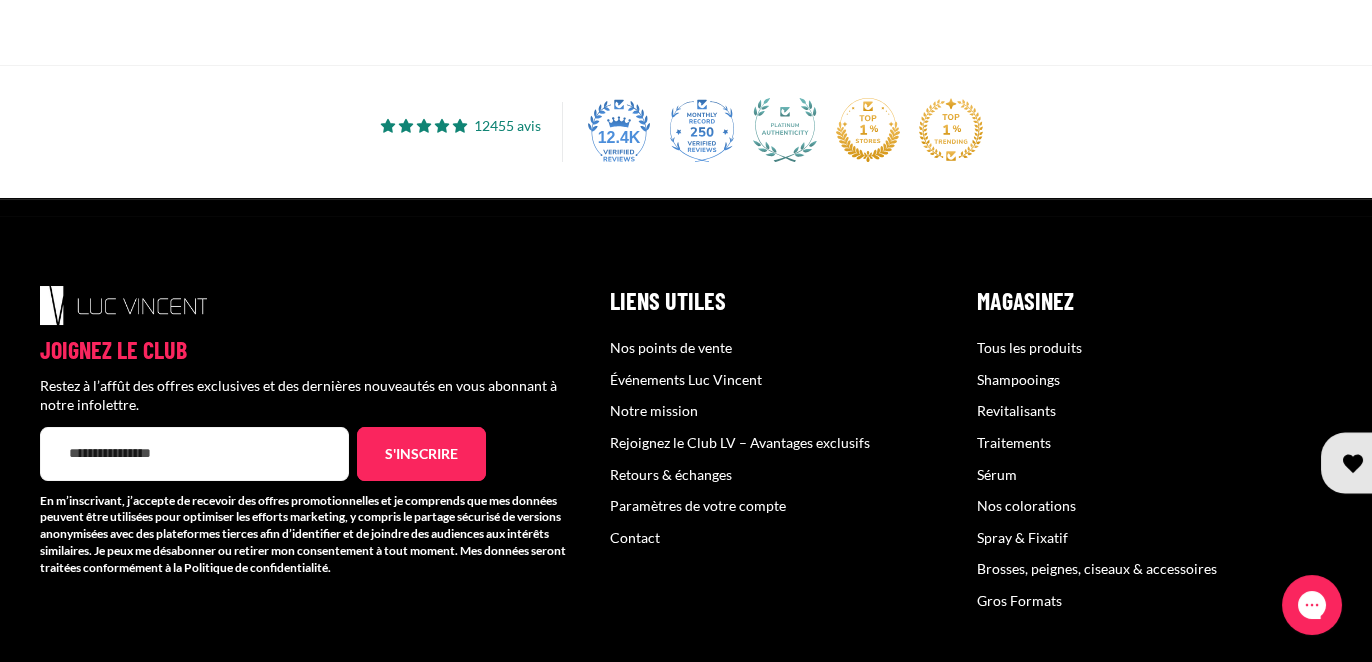click at bounding box center [686, -35] 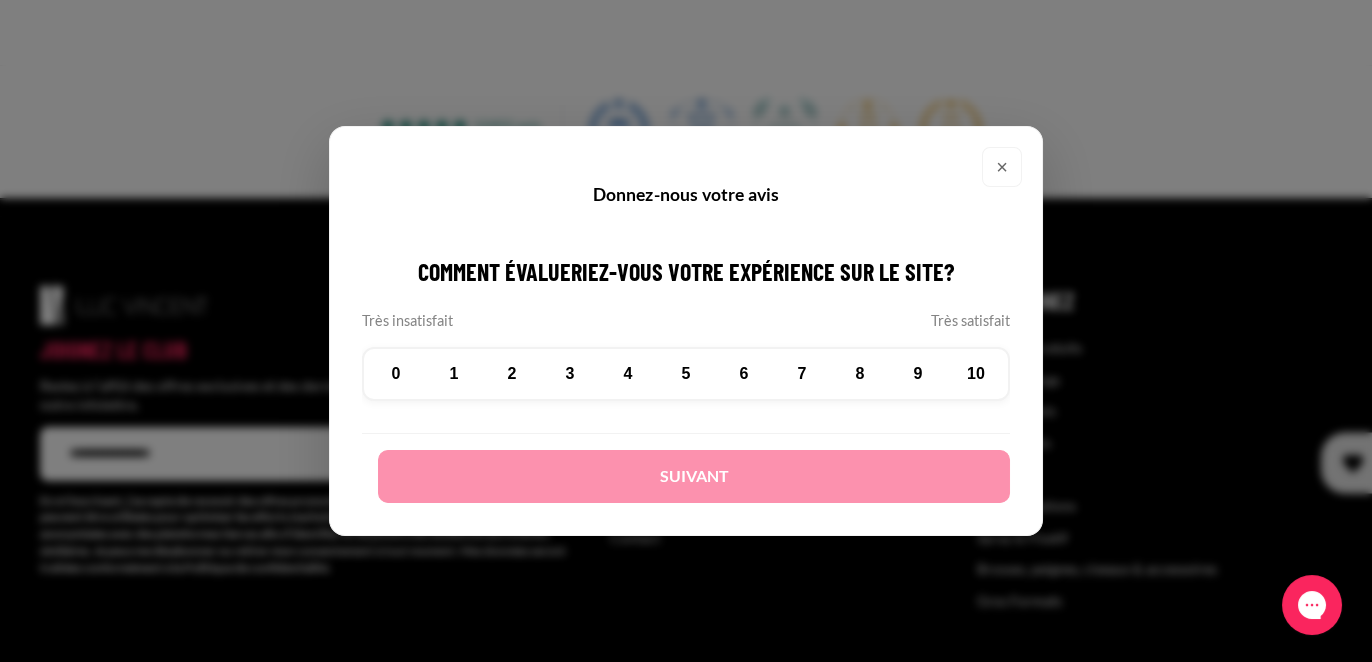 click on "×" at bounding box center [1002, 167] 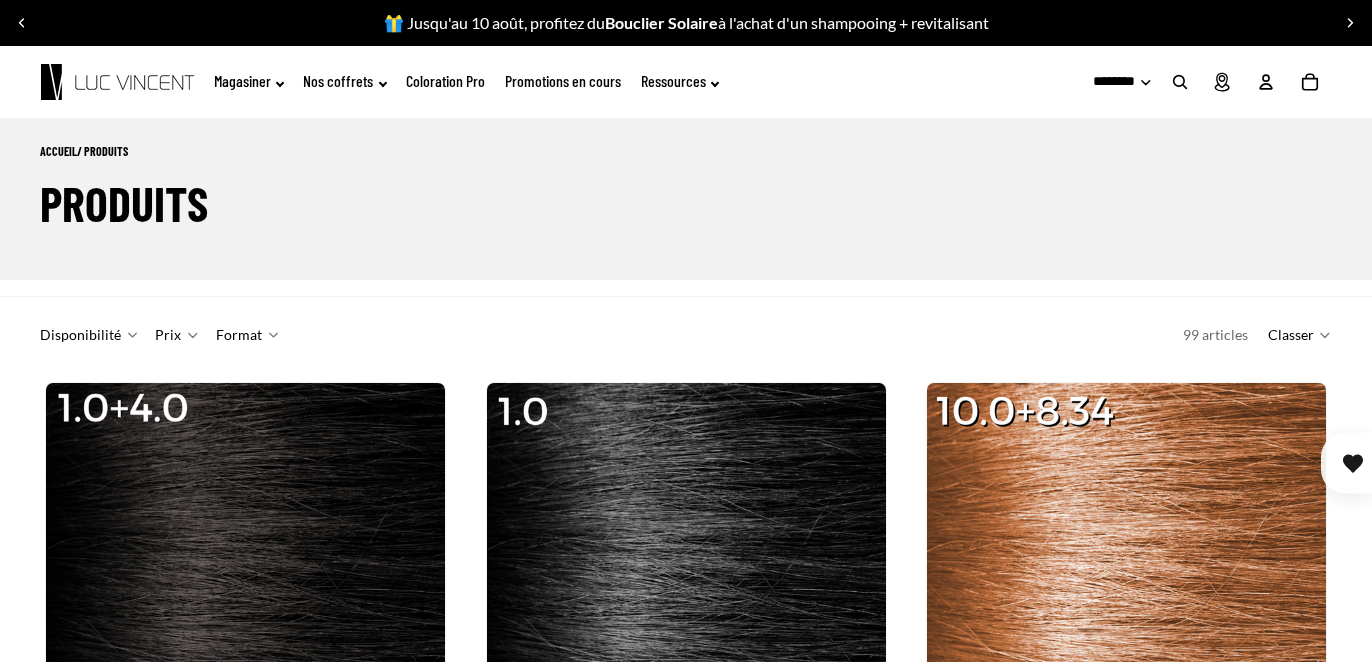scroll, scrollTop: 0, scrollLeft: 0, axis: both 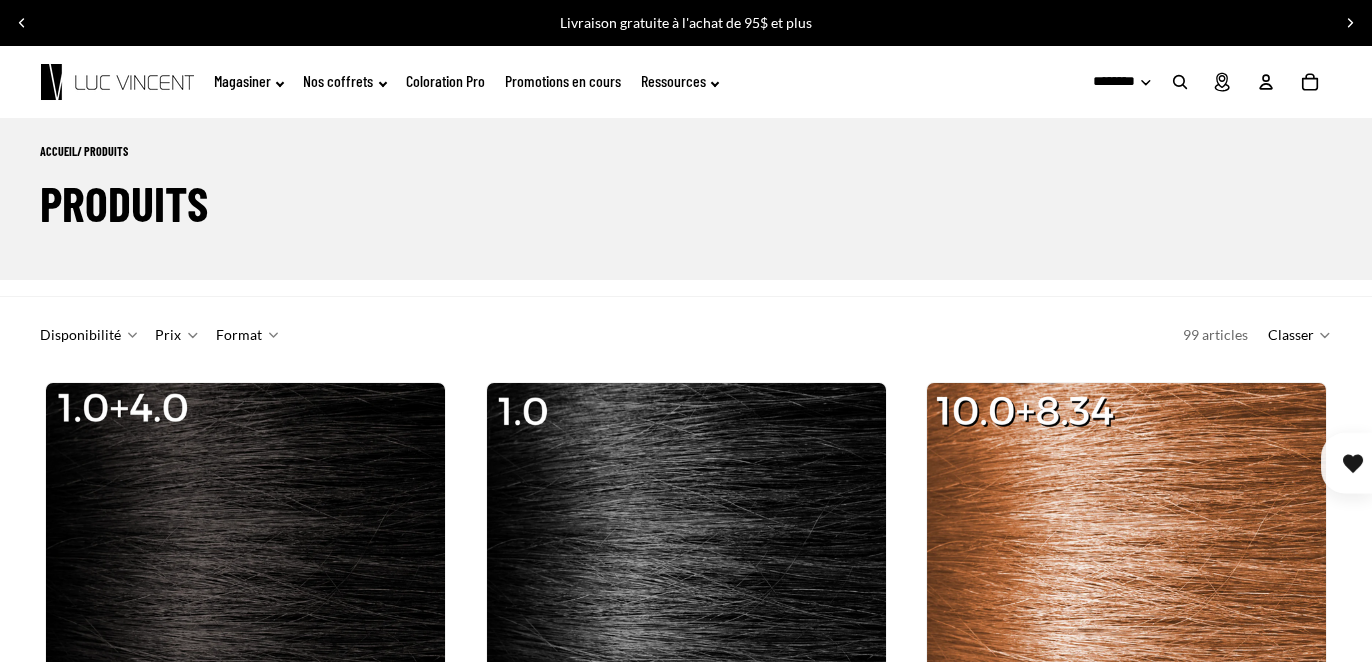 click at bounding box center (1180, 82) 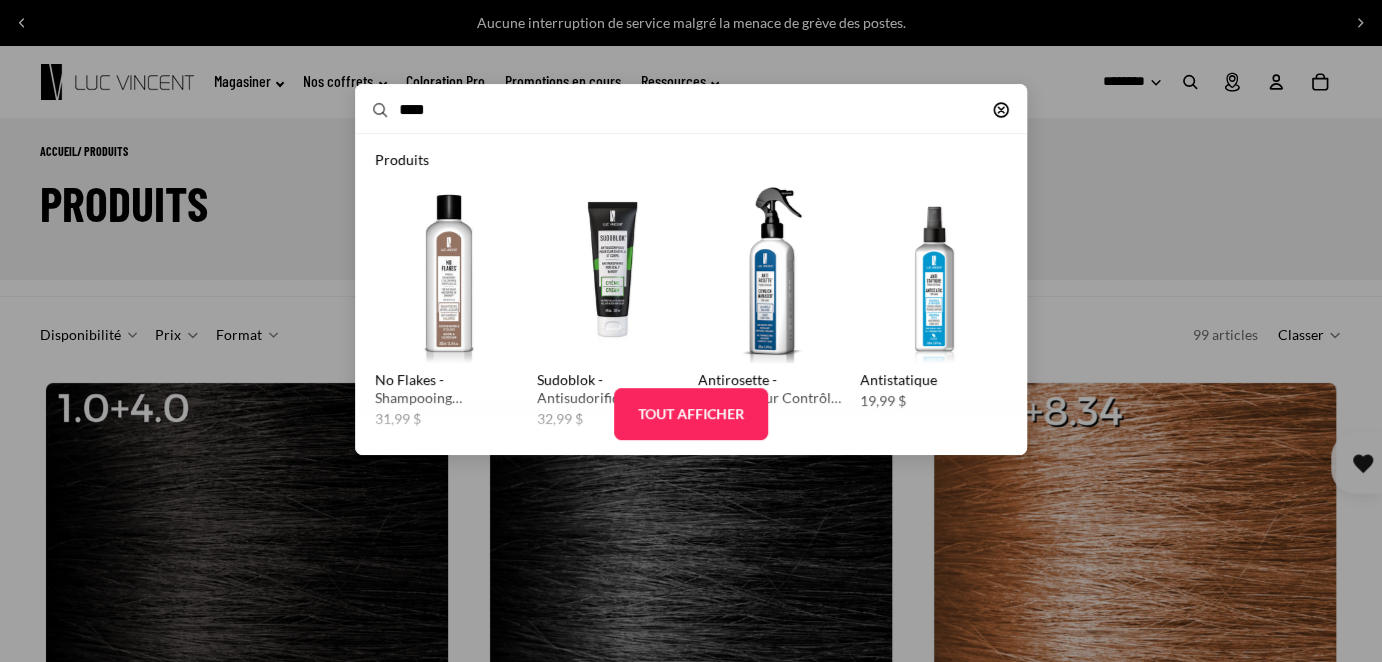 type on "****" 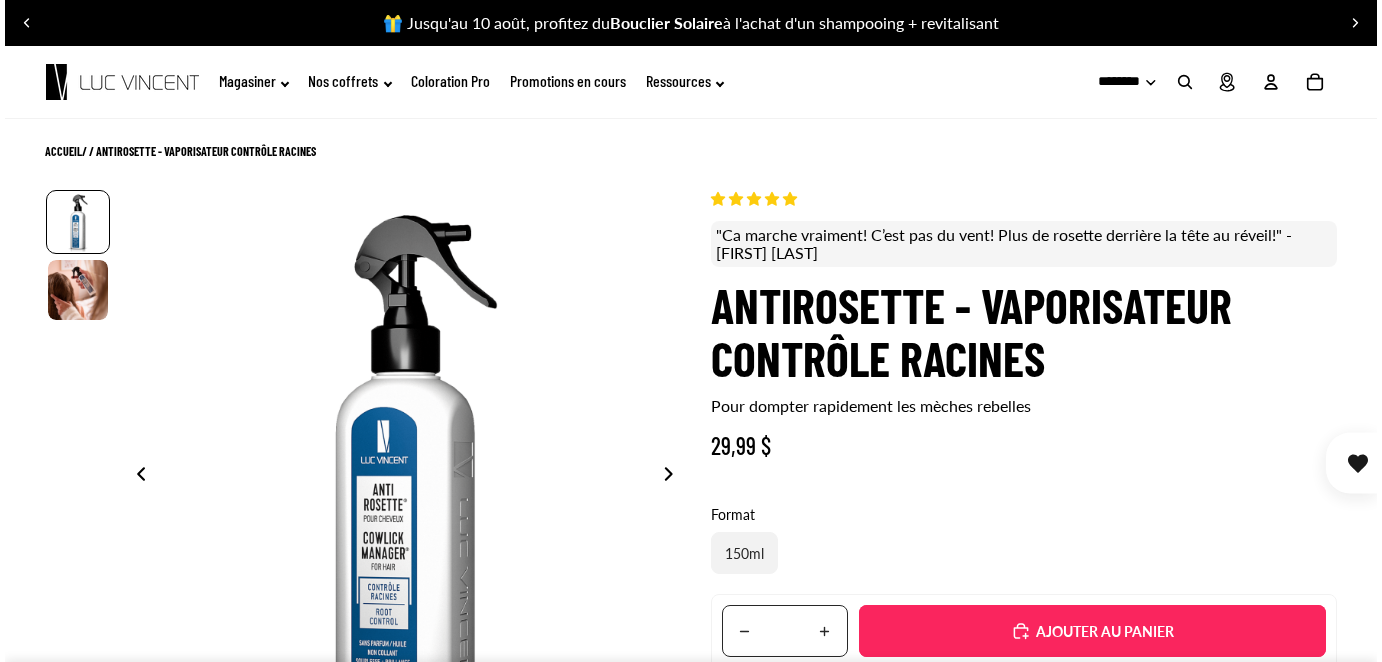 scroll, scrollTop: 0, scrollLeft: 0, axis: both 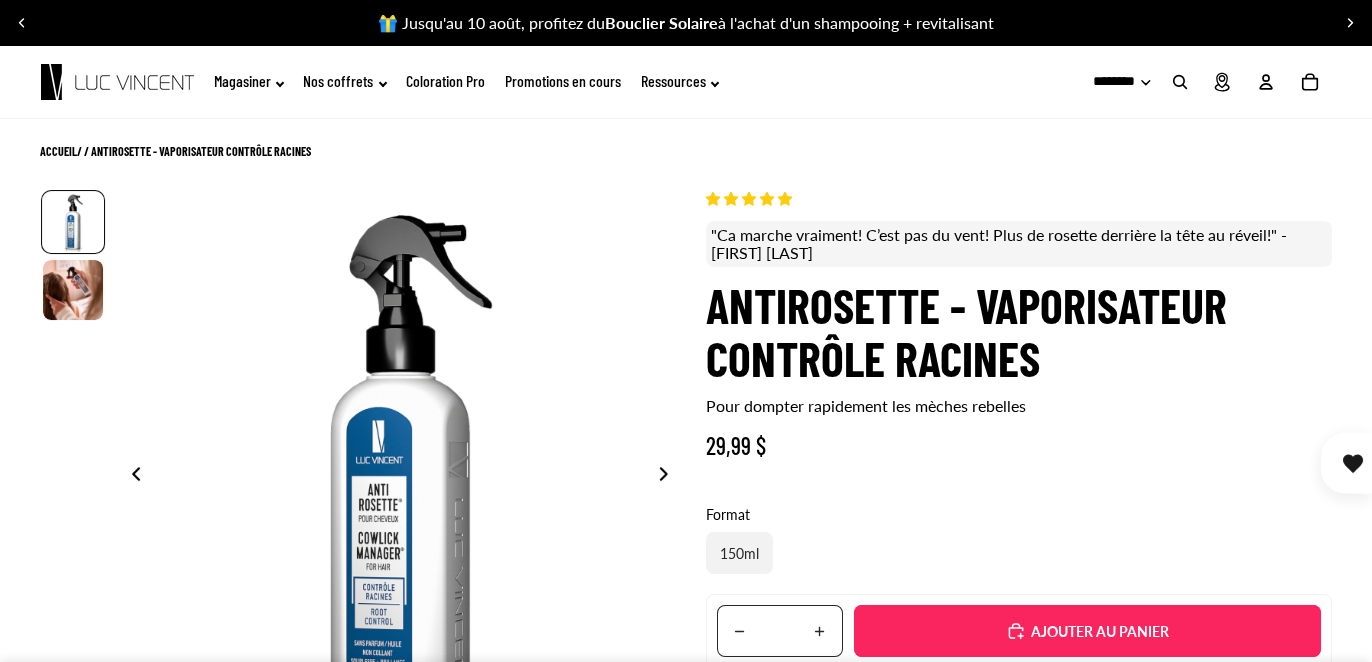select on "**********" 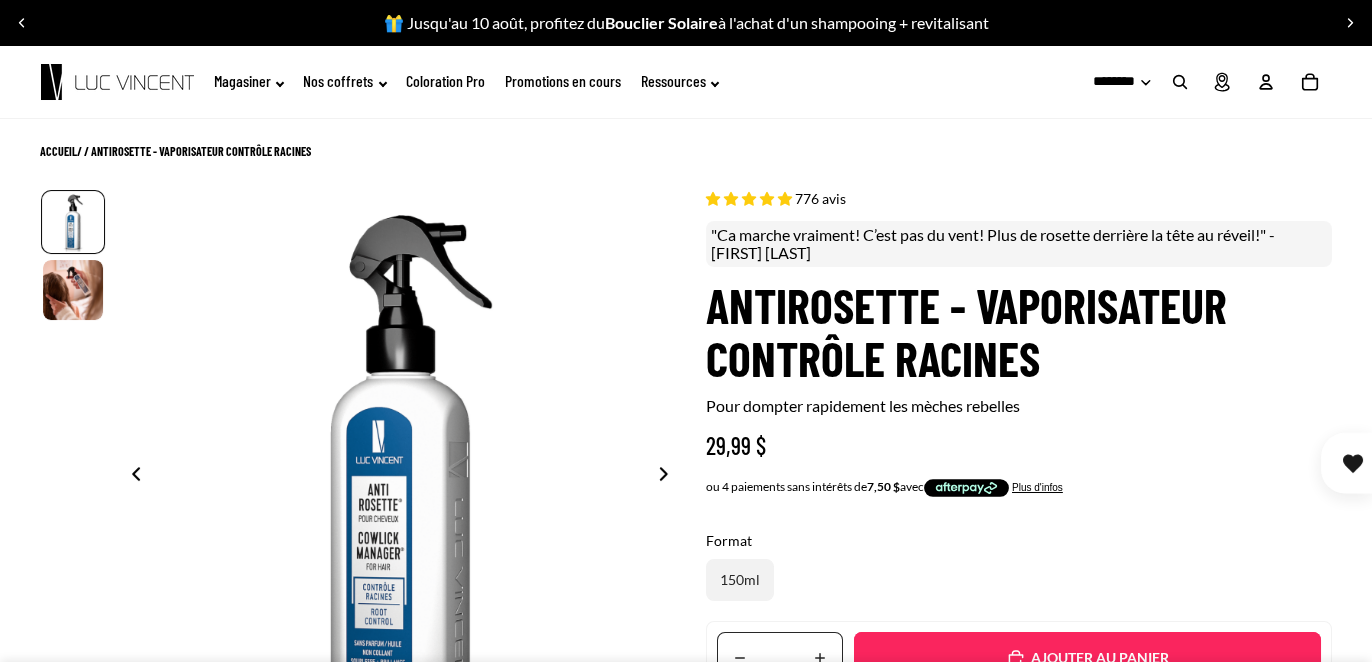 click on "Ajouté" at bounding box center [1087, 658] 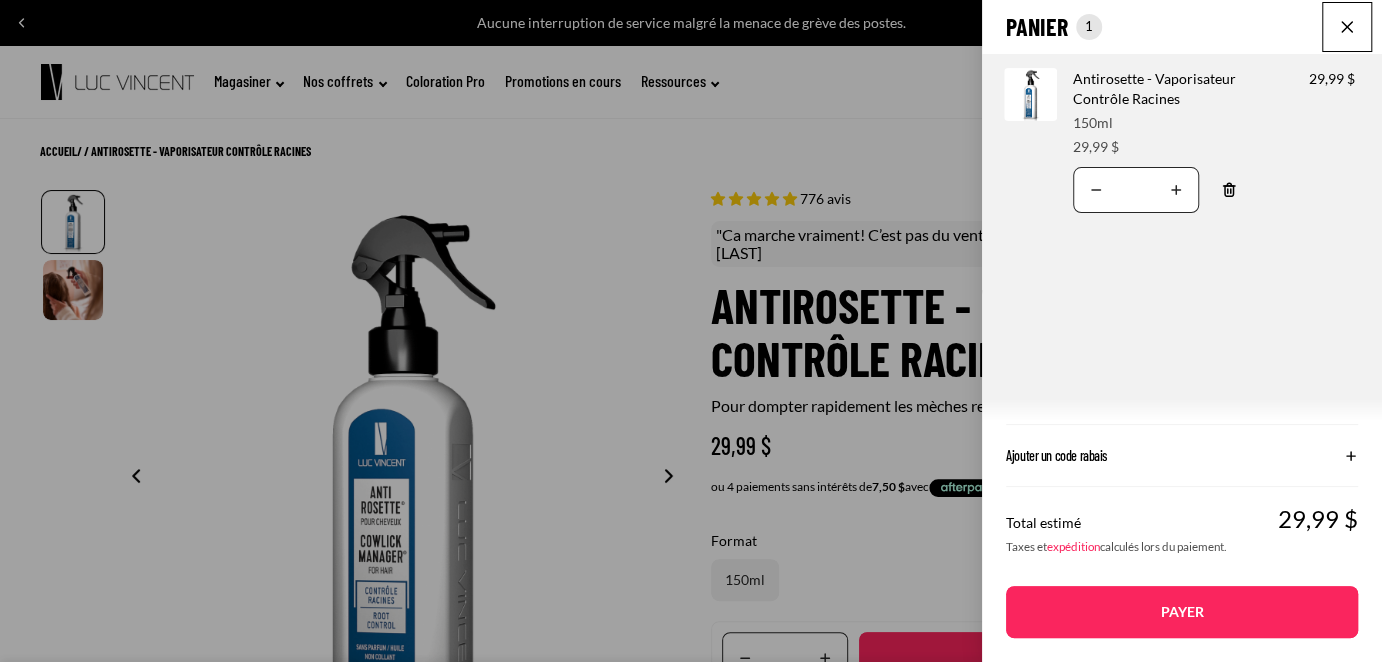 click on "Payer" at bounding box center (1182, 612) 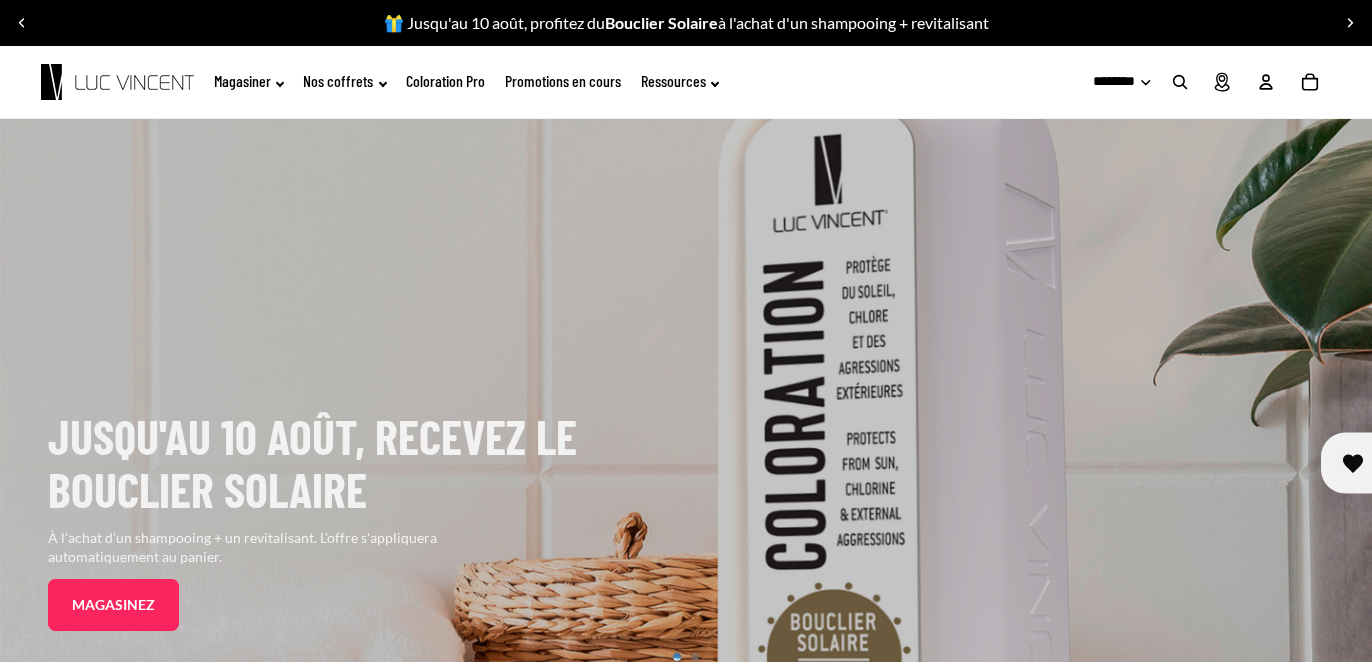 scroll, scrollTop: 0, scrollLeft: 0, axis: both 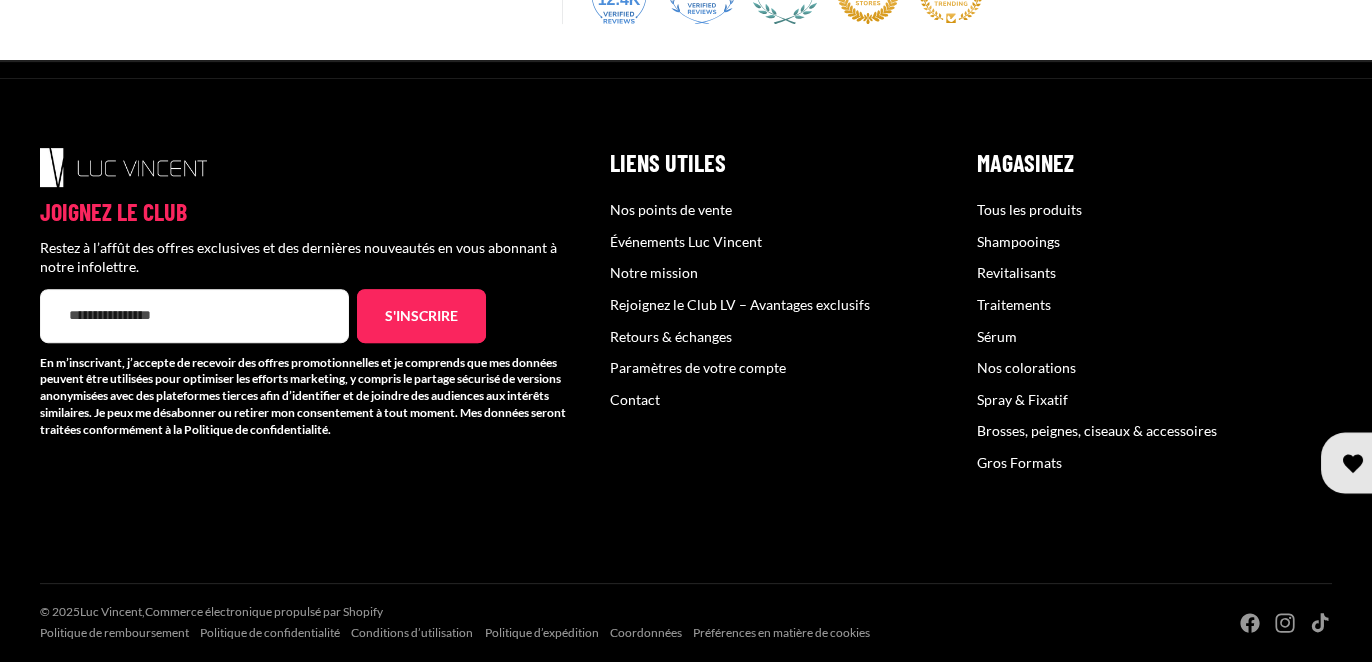 click on "Shampooings" at bounding box center (1018, 241) 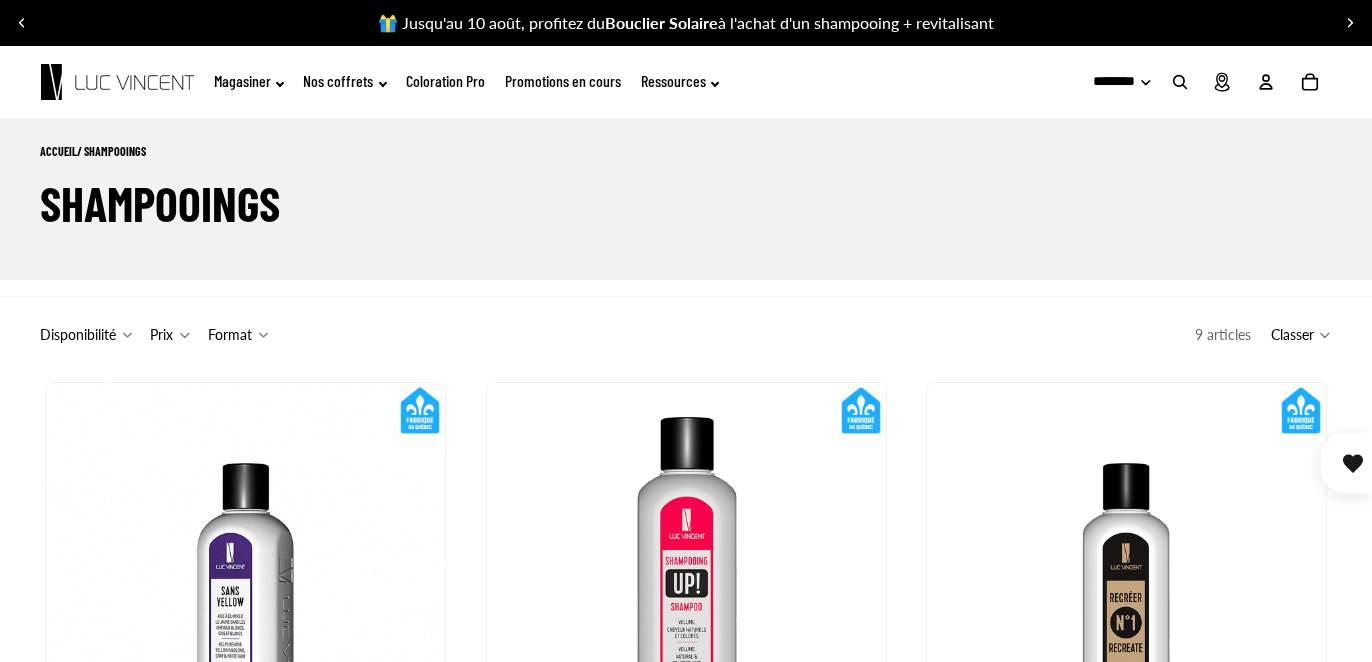 scroll, scrollTop: 0, scrollLeft: 0, axis: both 